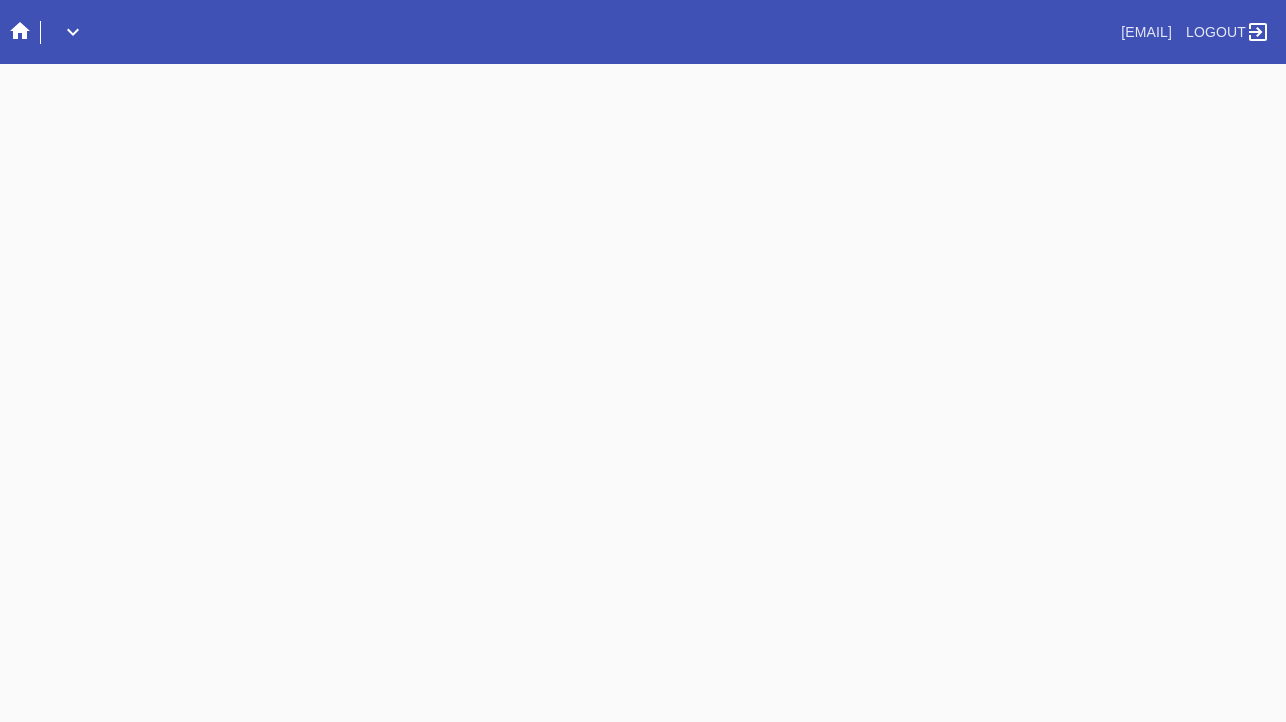scroll, scrollTop: 0, scrollLeft: 0, axis: both 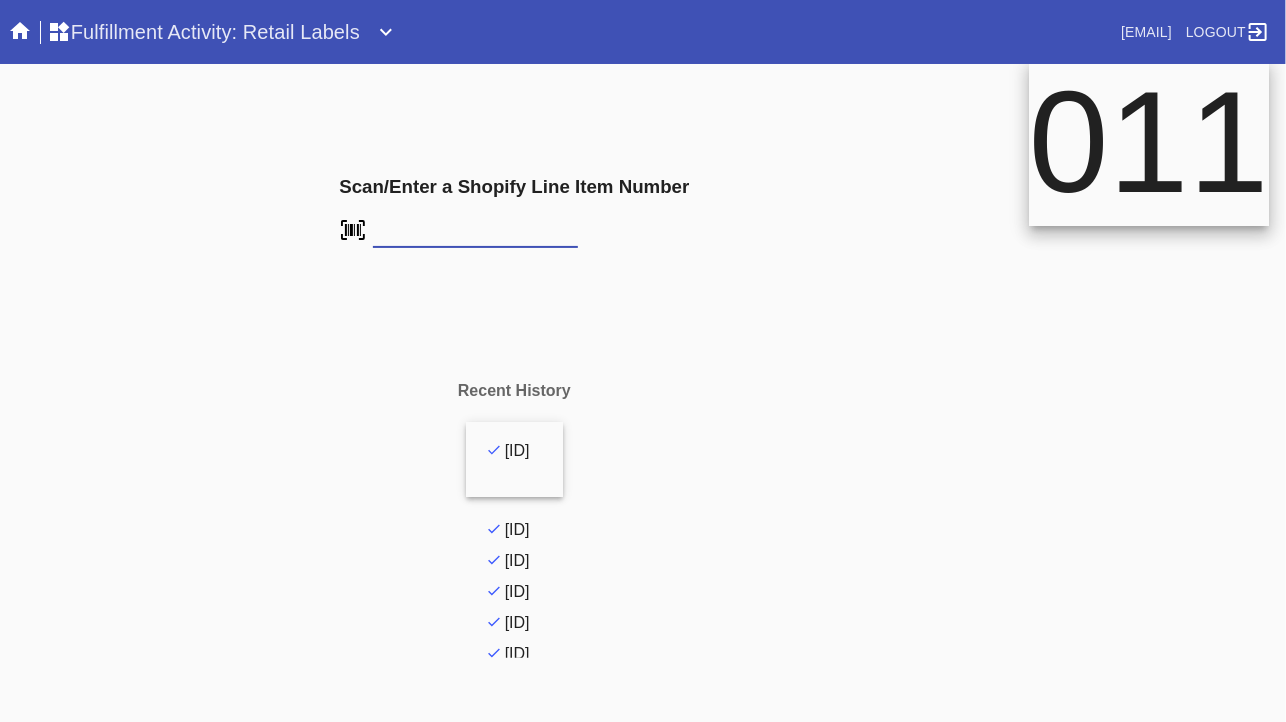 click at bounding box center (0, 0) 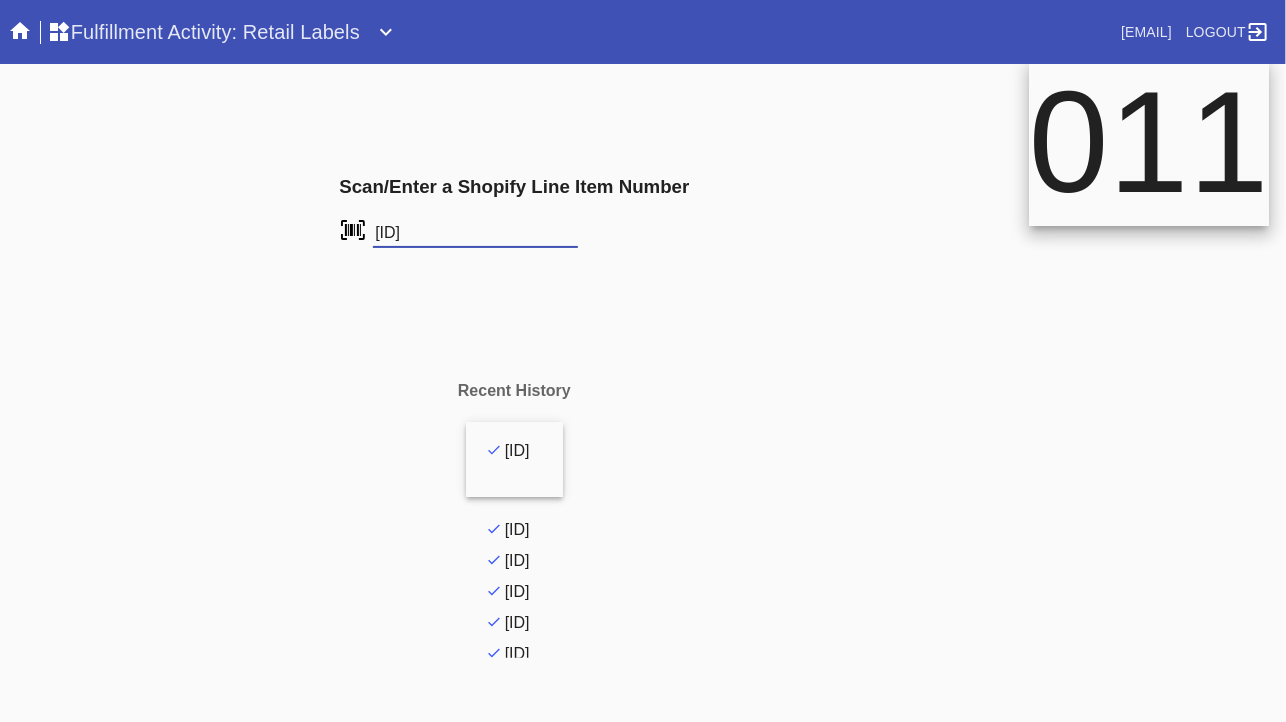 type on "FS-674005341" 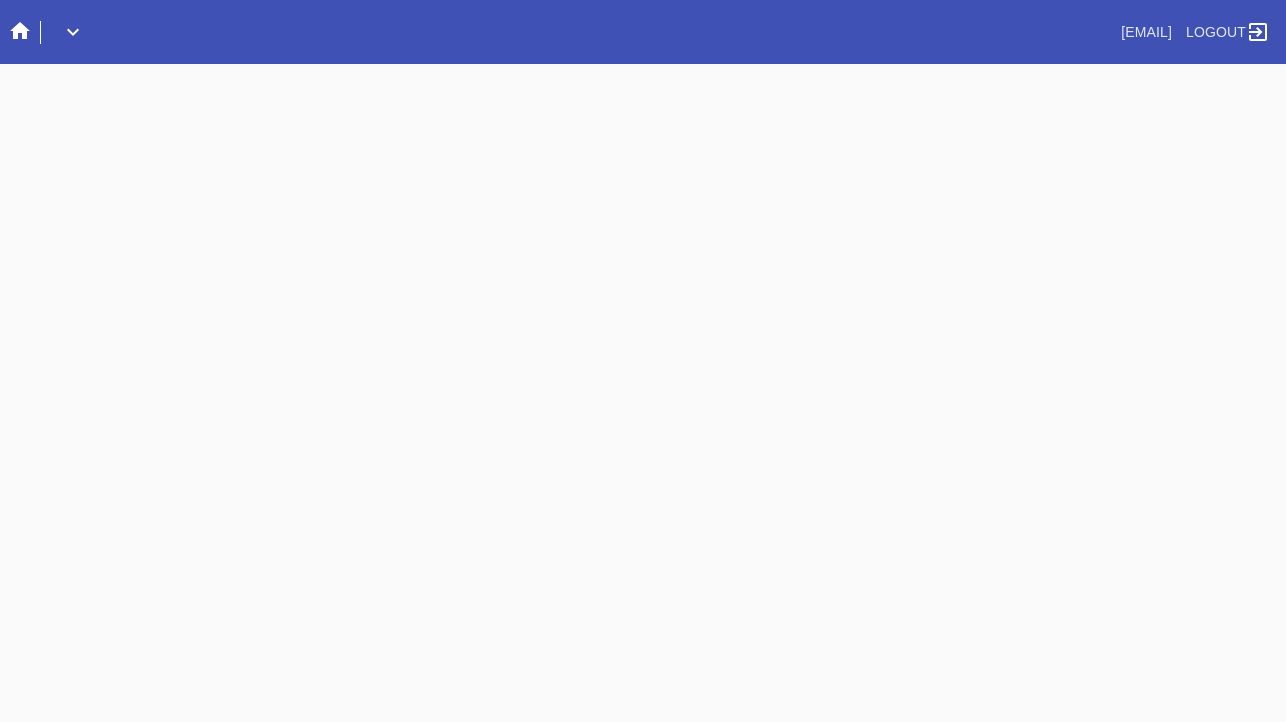 scroll, scrollTop: 0, scrollLeft: 0, axis: both 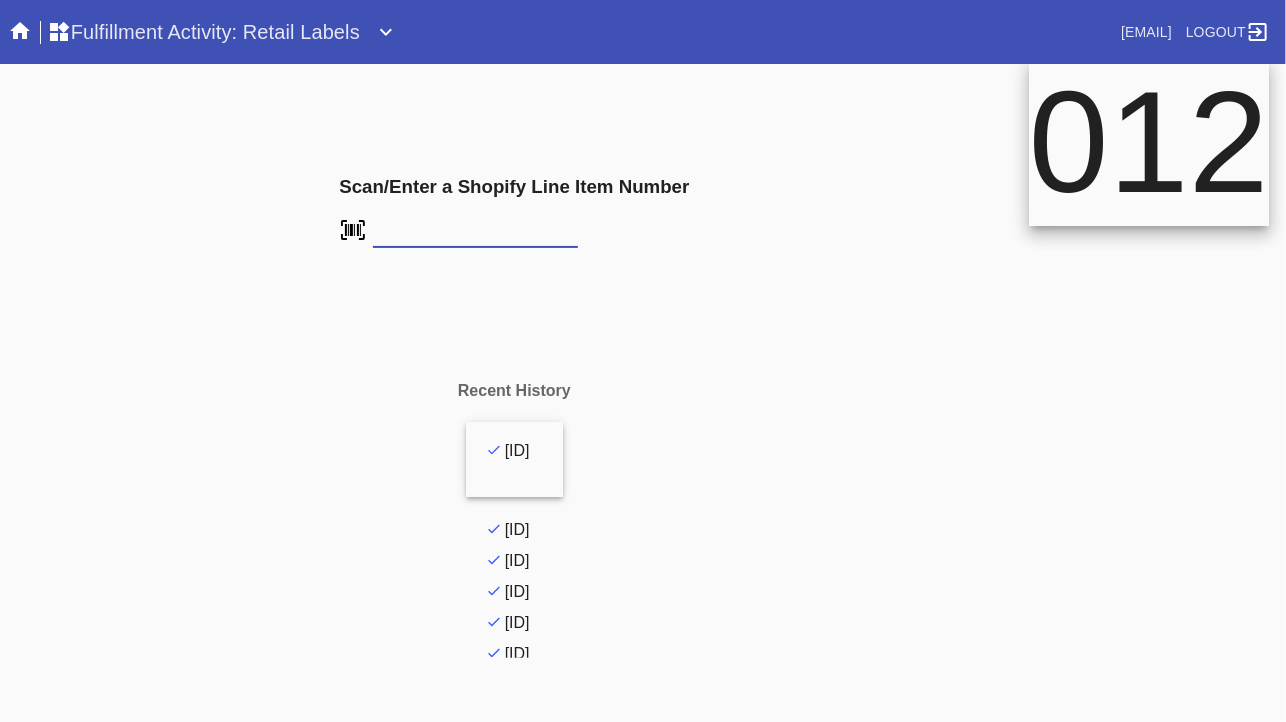 click at bounding box center [0, 0] 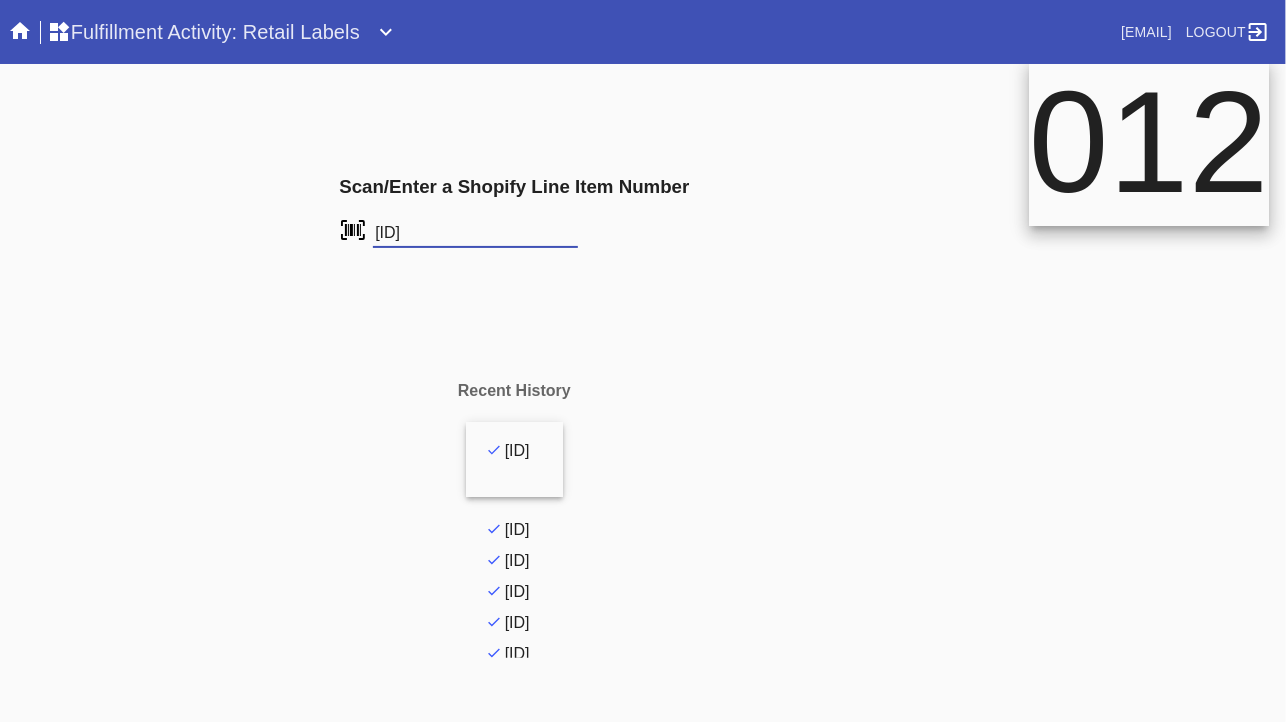 type on "[ID]" 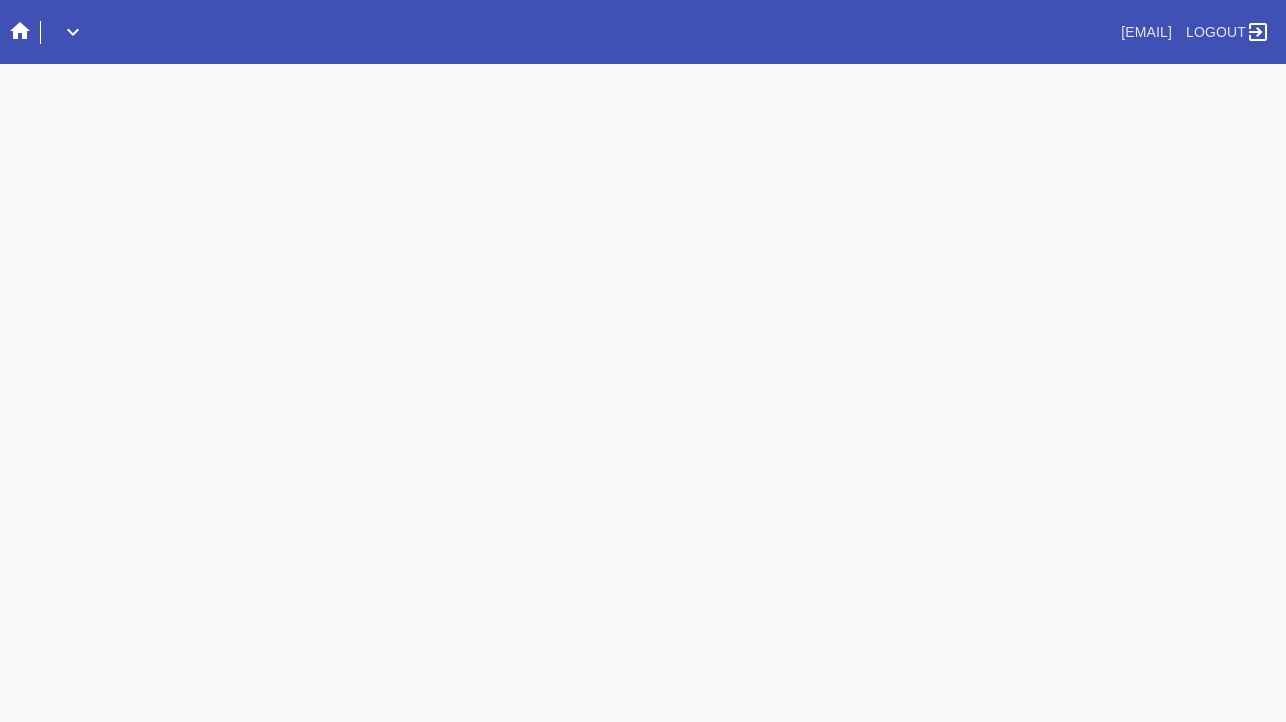 scroll, scrollTop: 0, scrollLeft: 0, axis: both 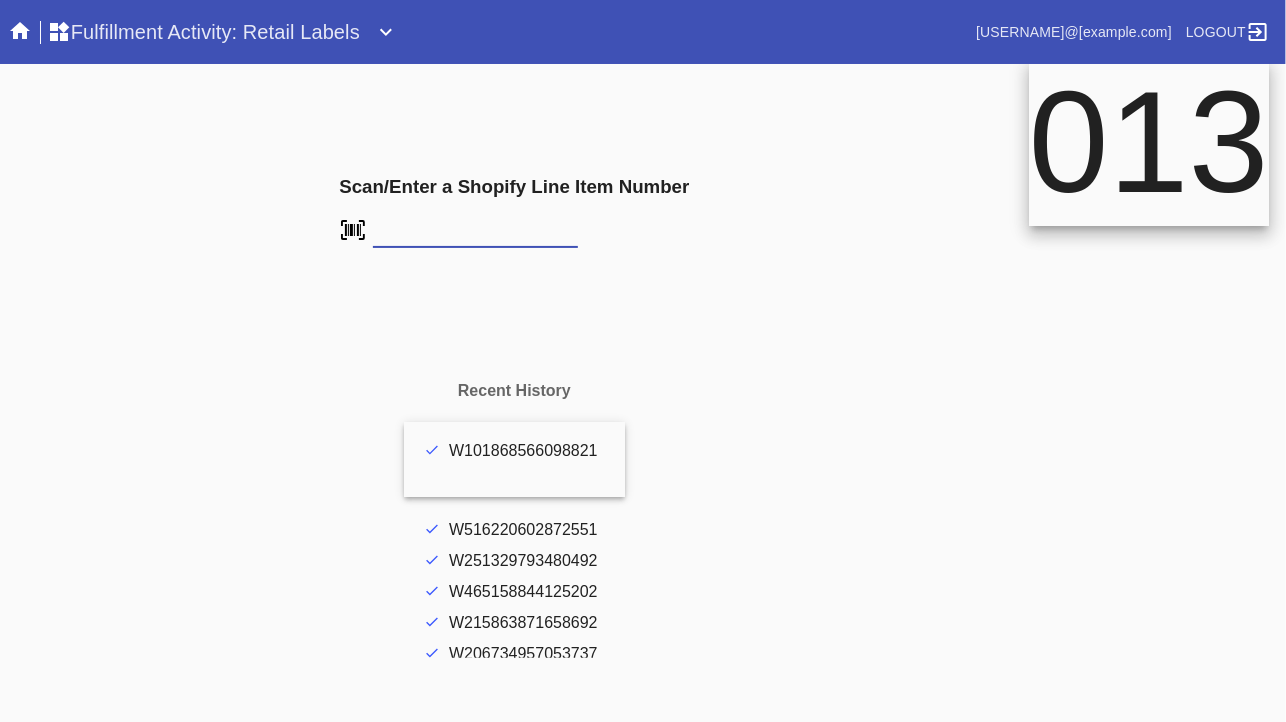 click at bounding box center (0, 0) 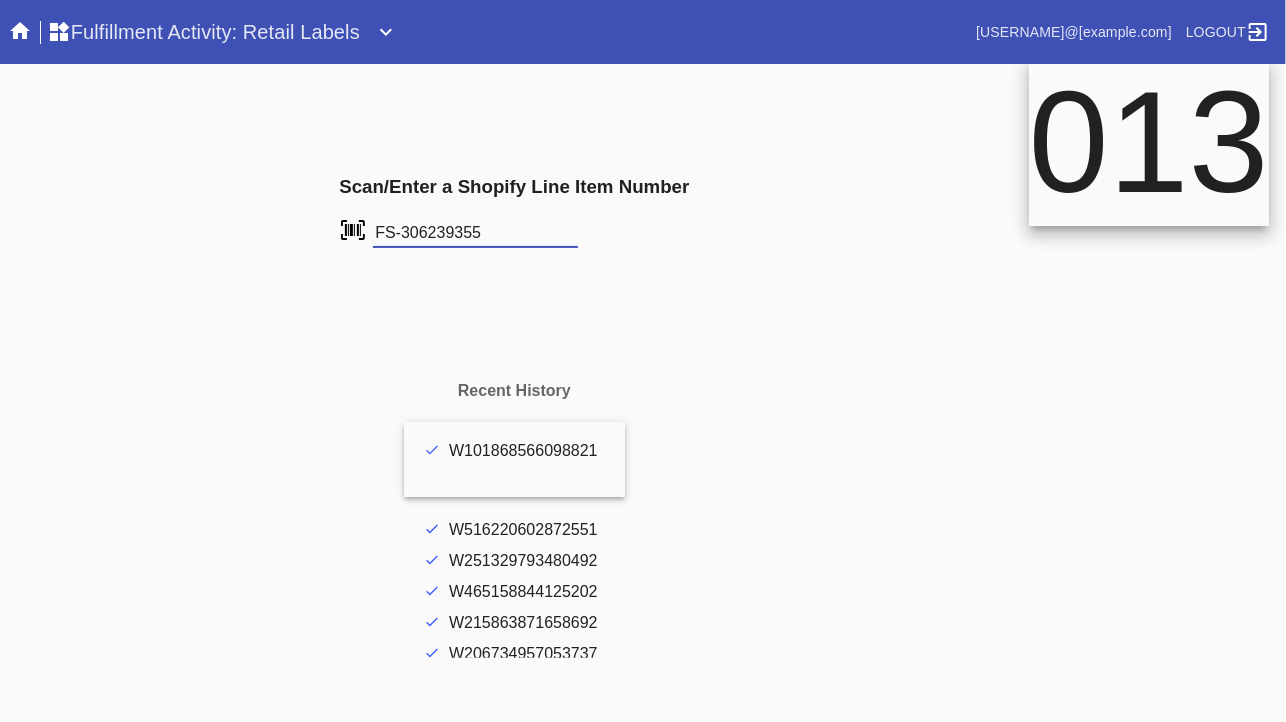 type on "FS-306239355" 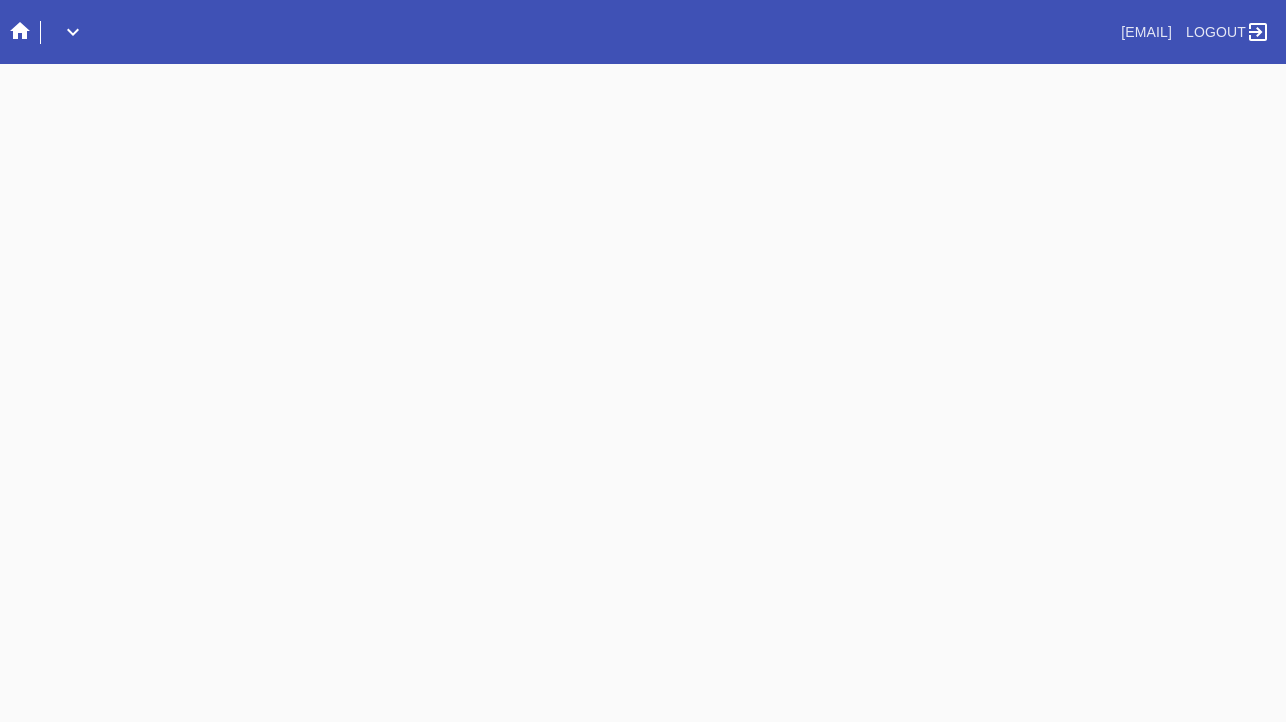 scroll, scrollTop: 0, scrollLeft: 0, axis: both 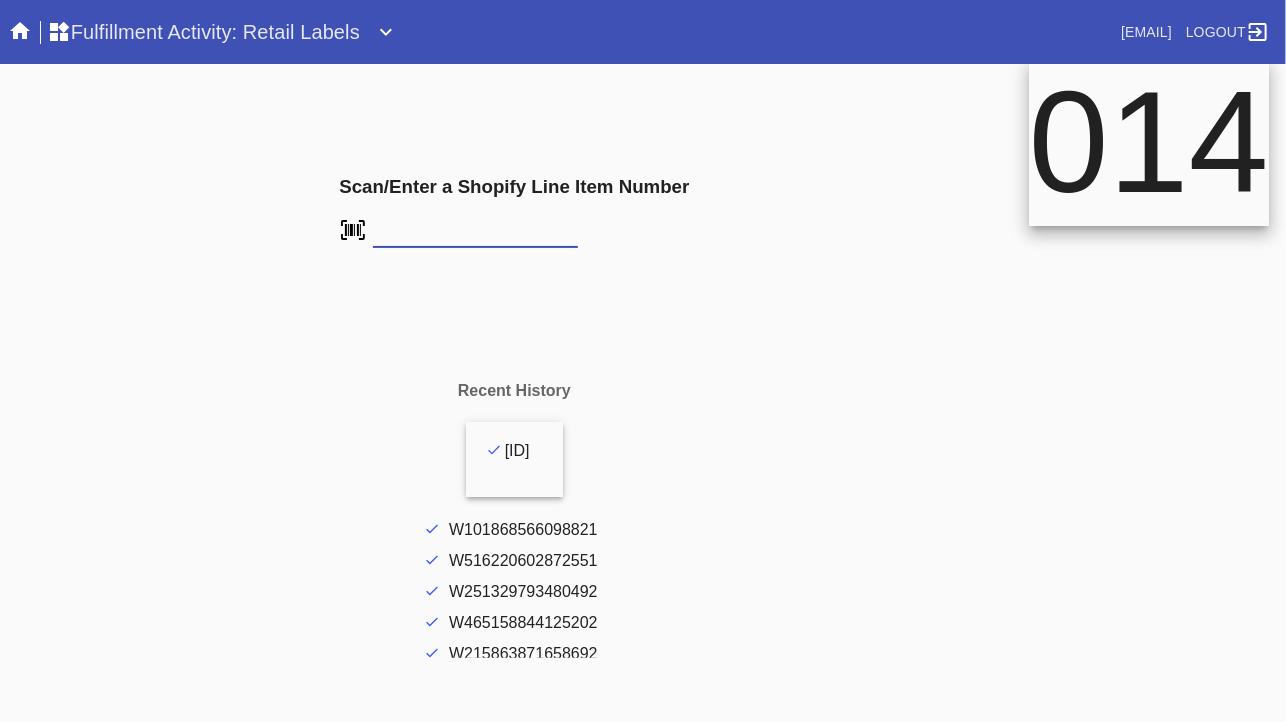 click at bounding box center [0, 0] 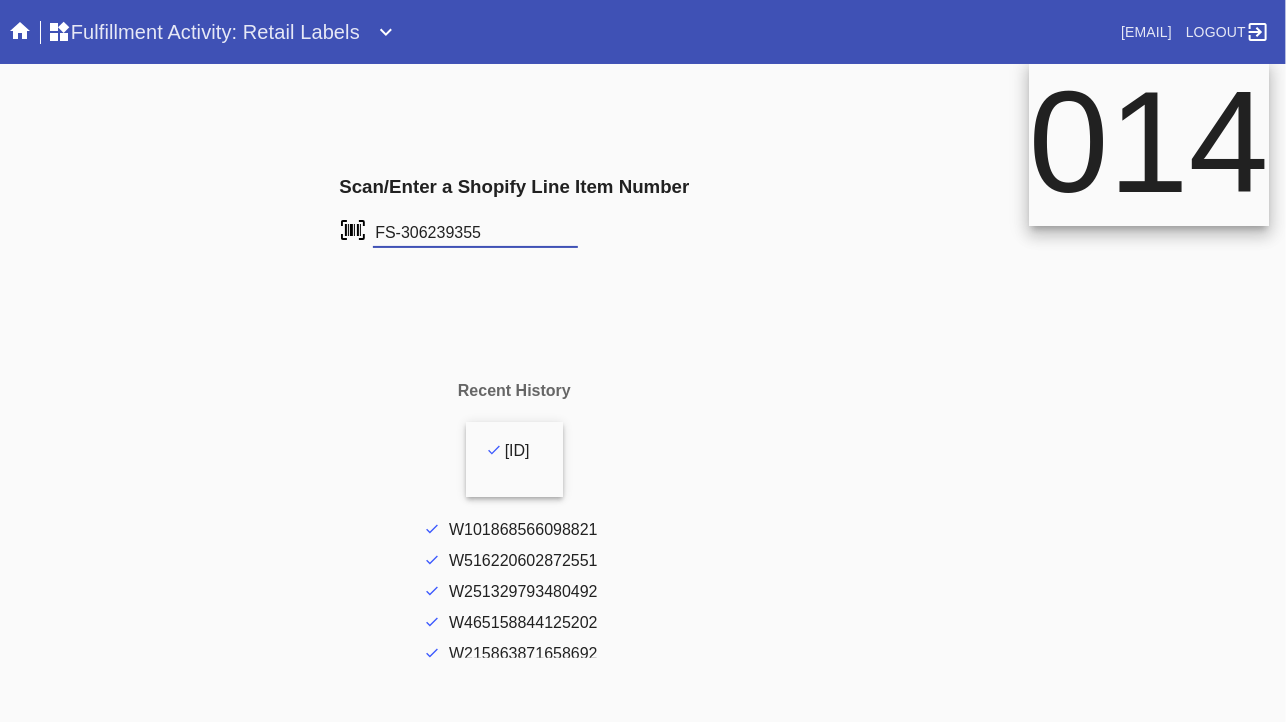 type on "FS-306239355" 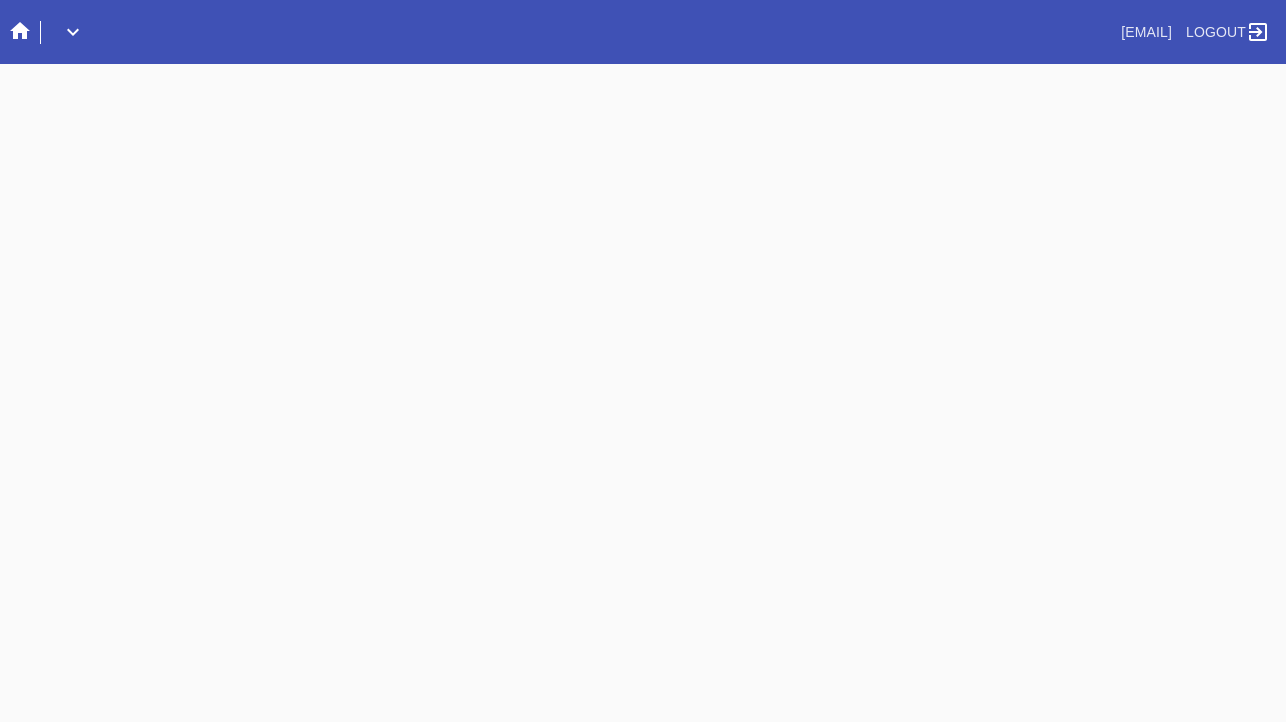 scroll, scrollTop: 0, scrollLeft: 0, axis: both 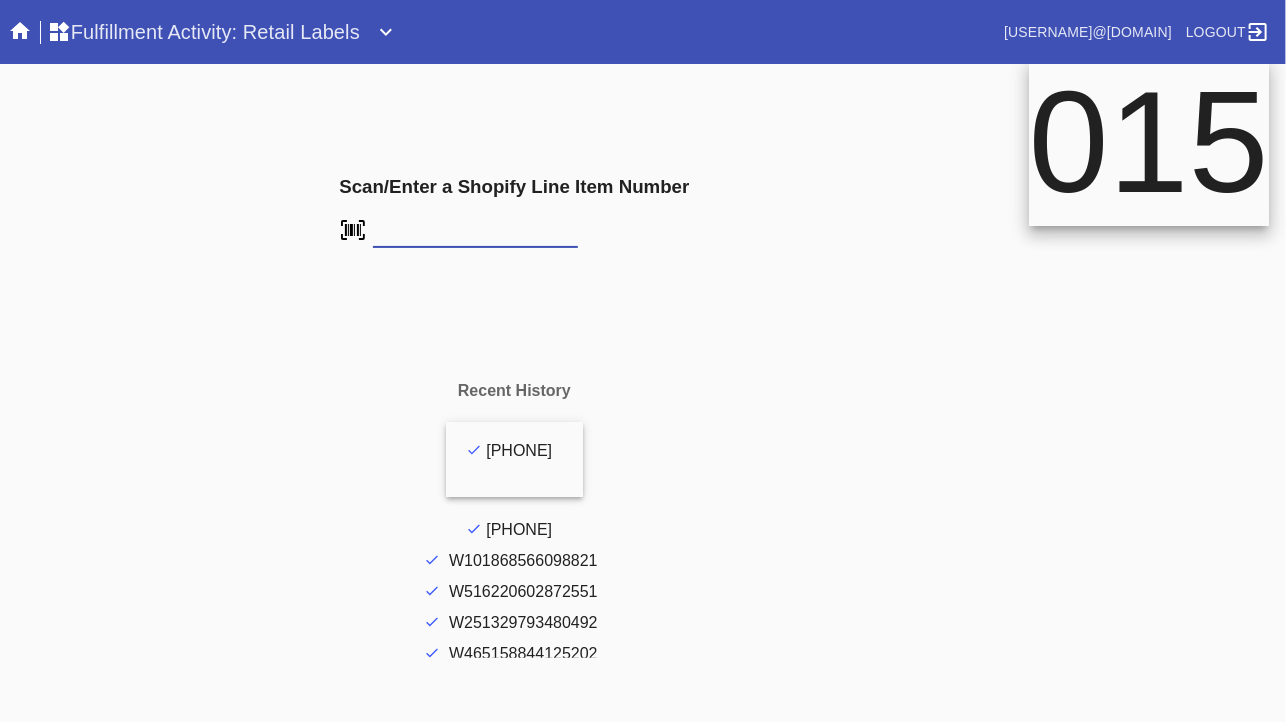 click at bounding box center (0, 0) 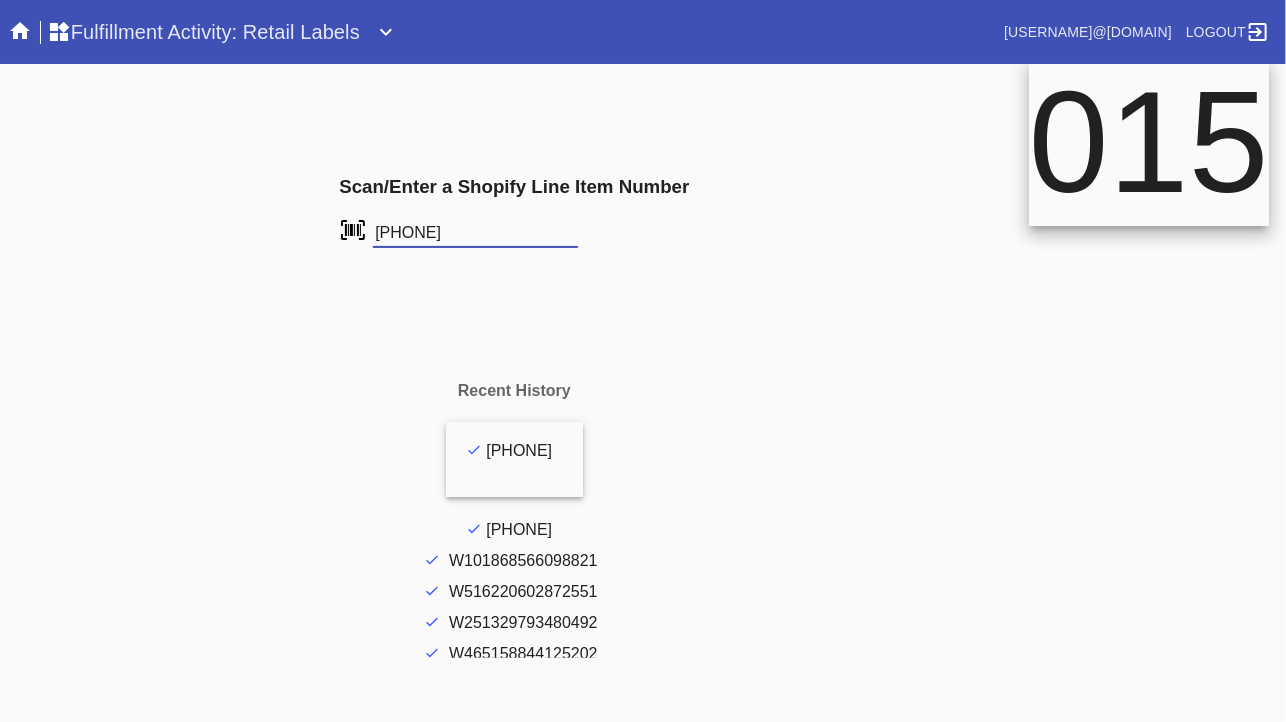 type on "[PHONE]" 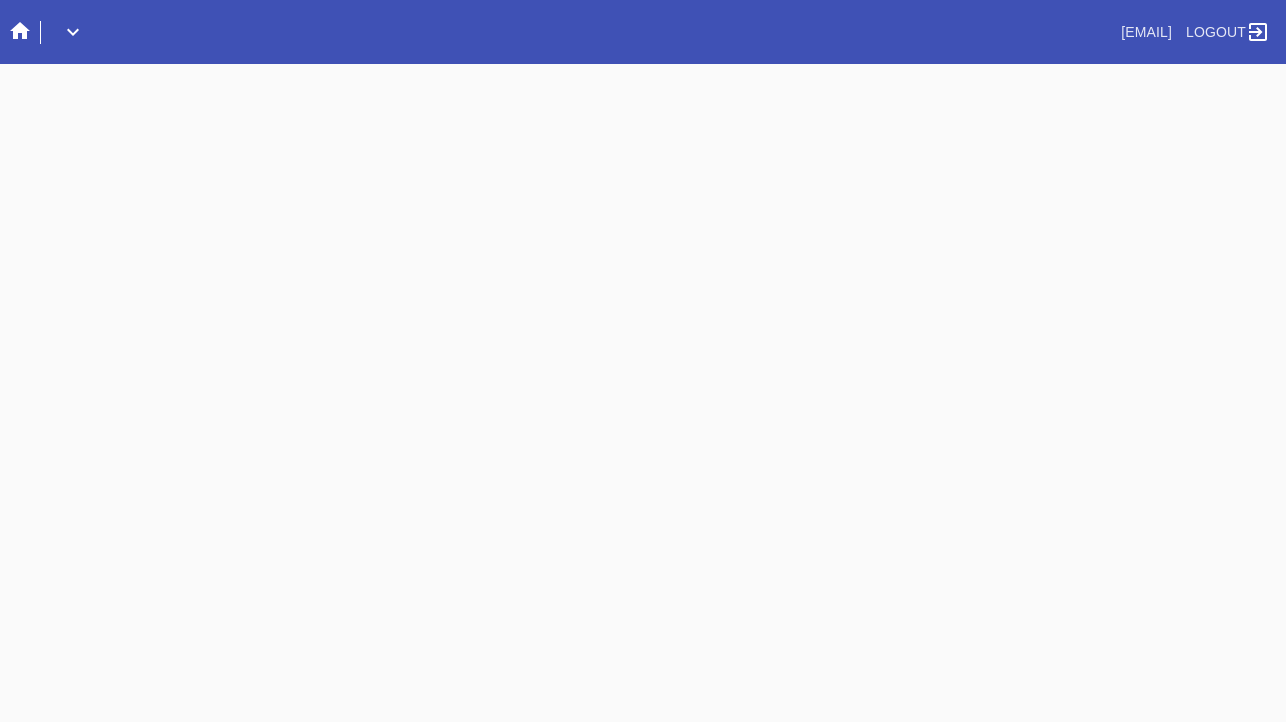scroll, scrollTop: 0, scrollLeft: 0, axis: both 